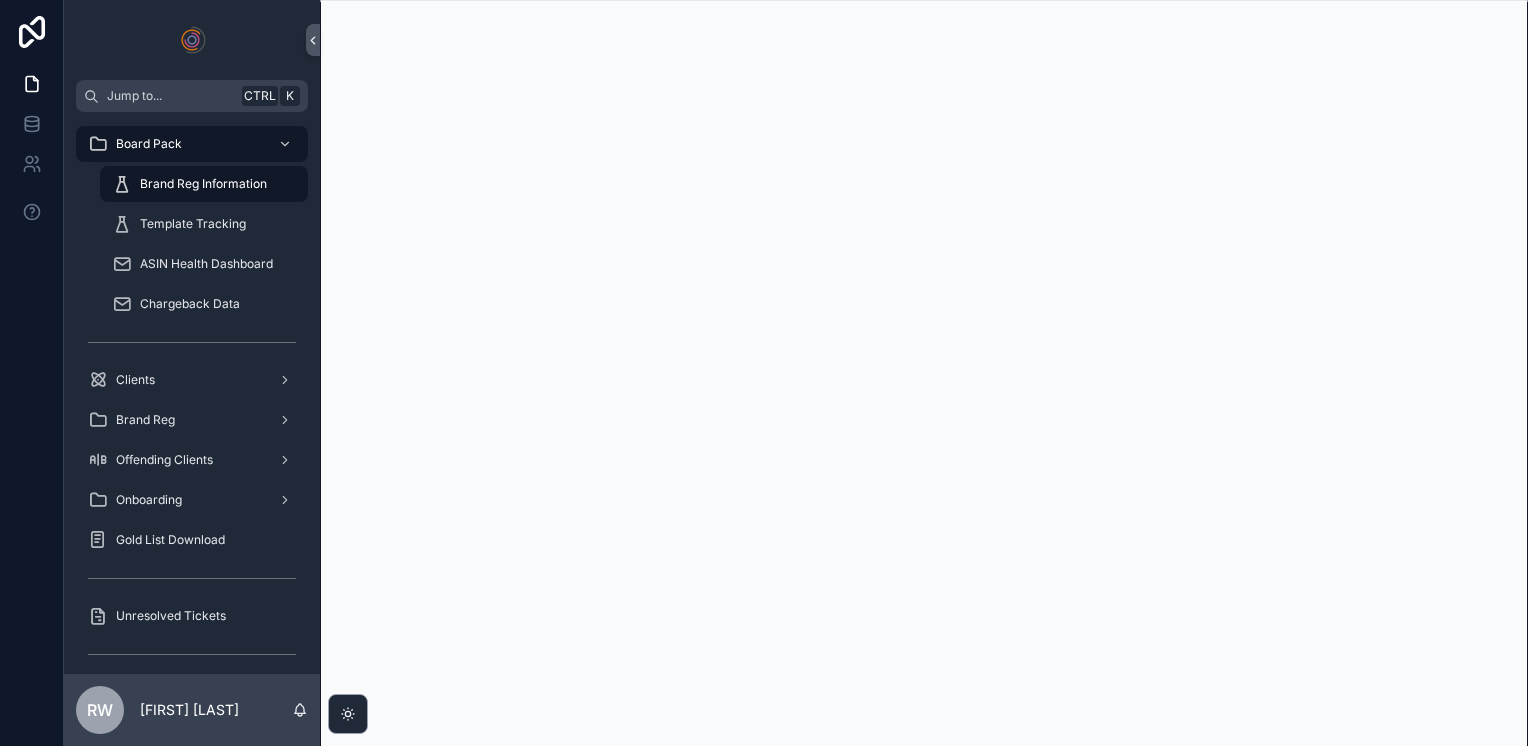 scroll, scrollTop: 0, scrollLeft: 0, axis: both 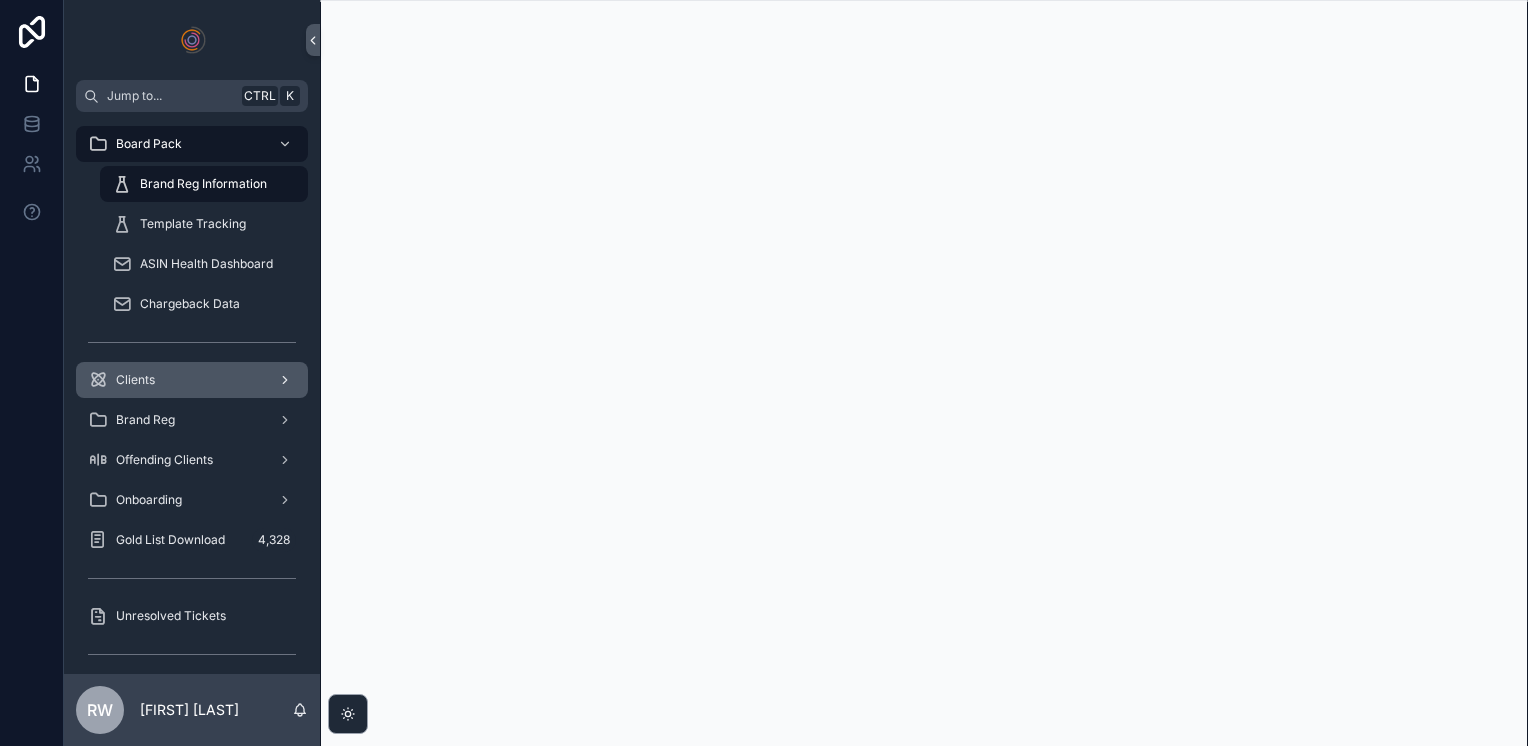 click on "Clients" at bounding box center [192, 380] 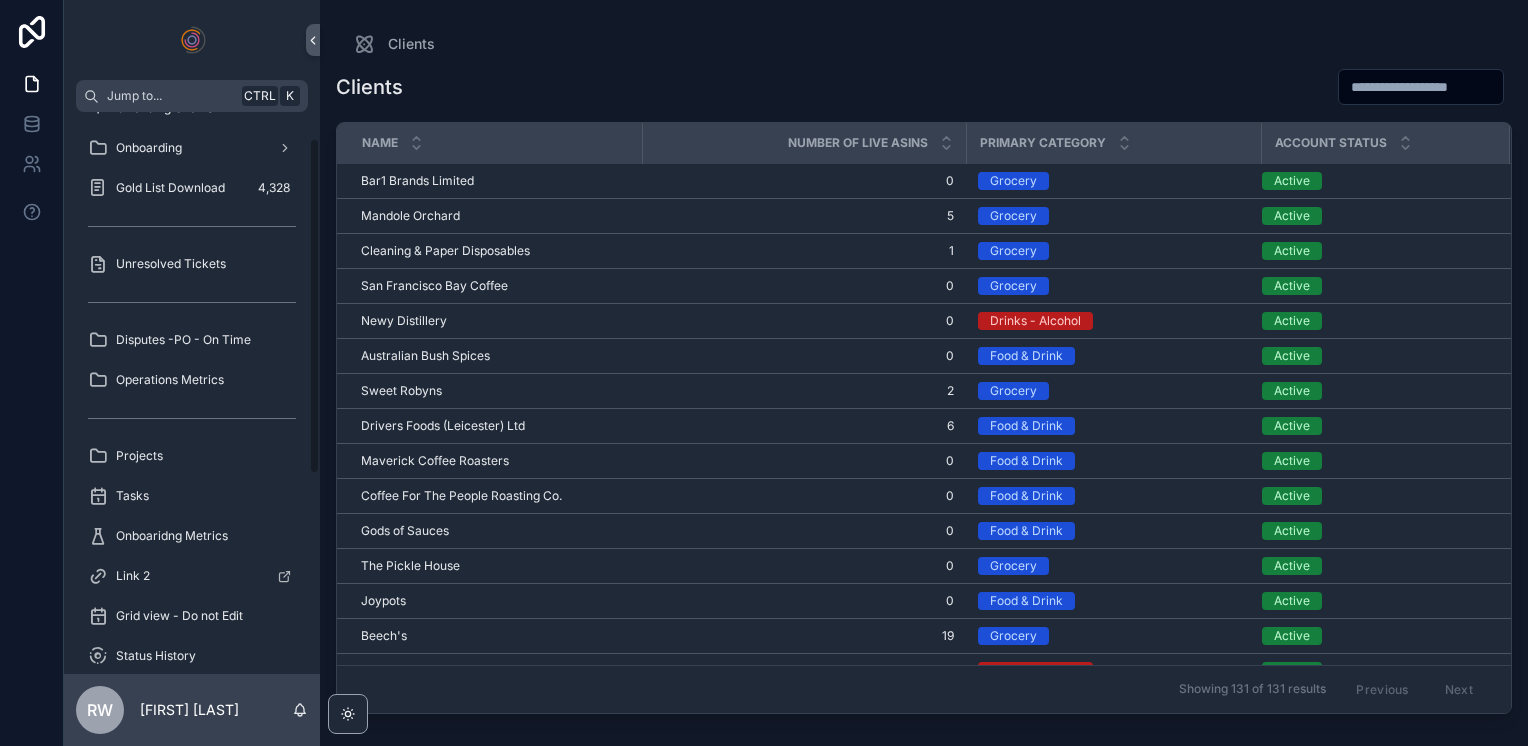 scroll, scrollTop: 377, scrollLeft: 0, axis: vertical 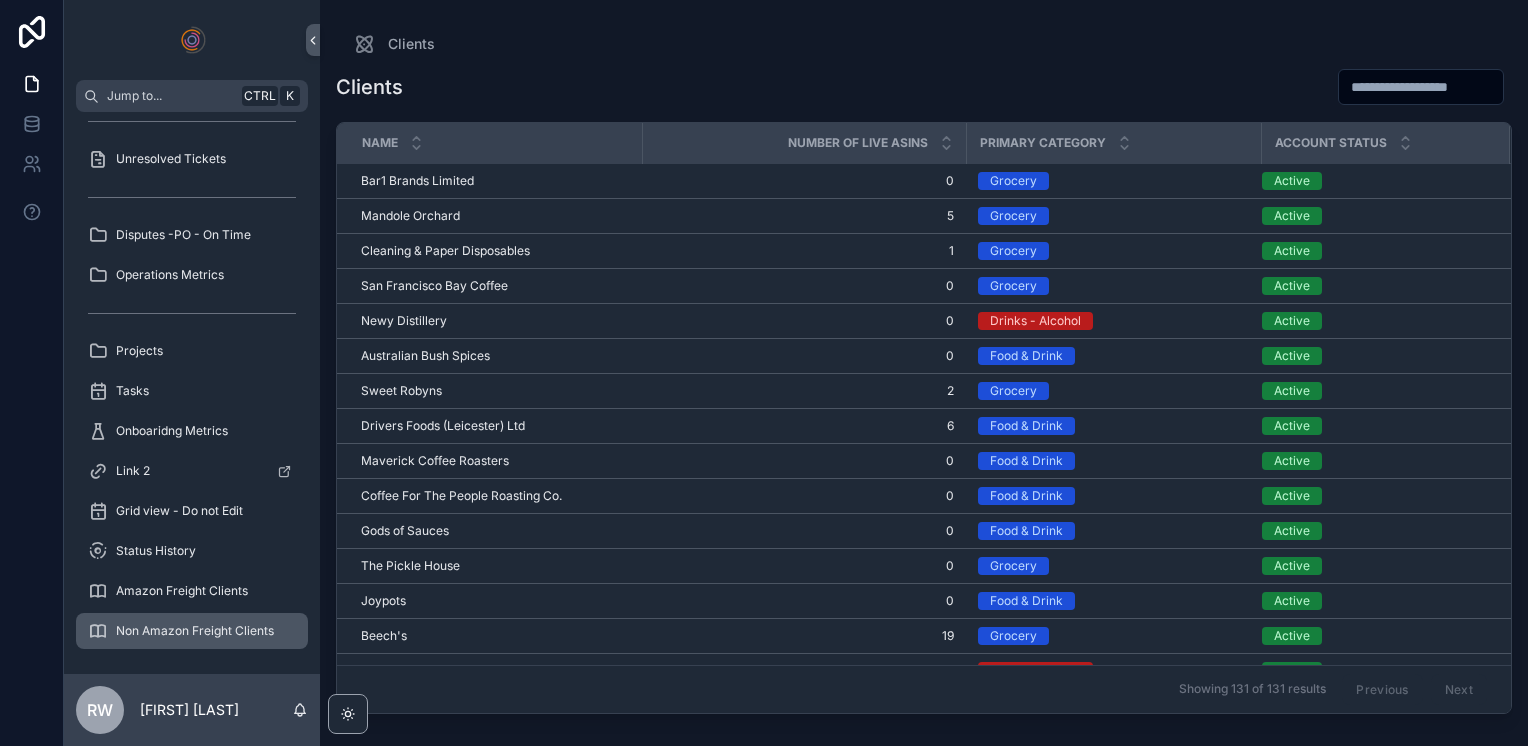 click on "Non Amazon Freight Clients" at bounding box center (195, 631) 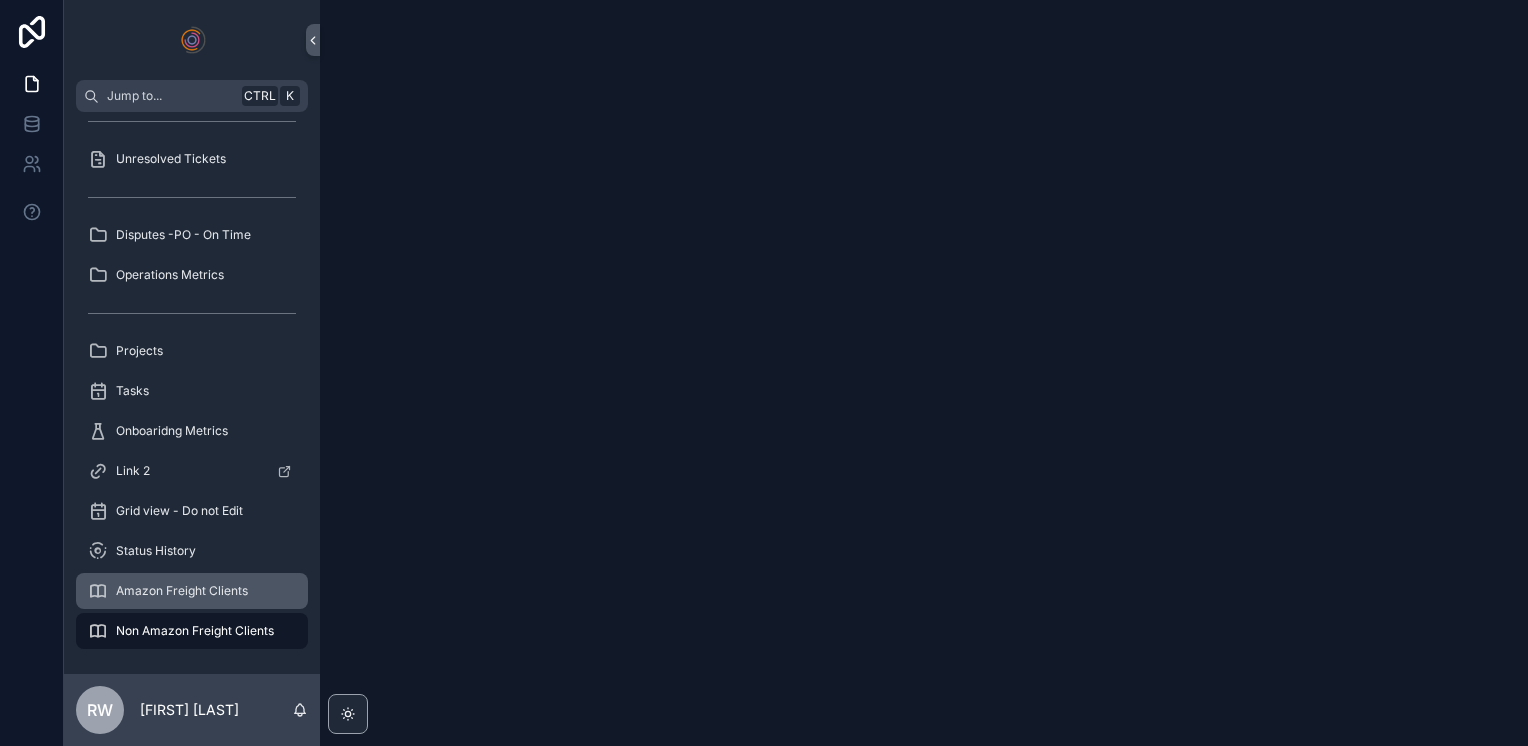click on "Amazon Freight Clients" at bounding box center [182, 591] 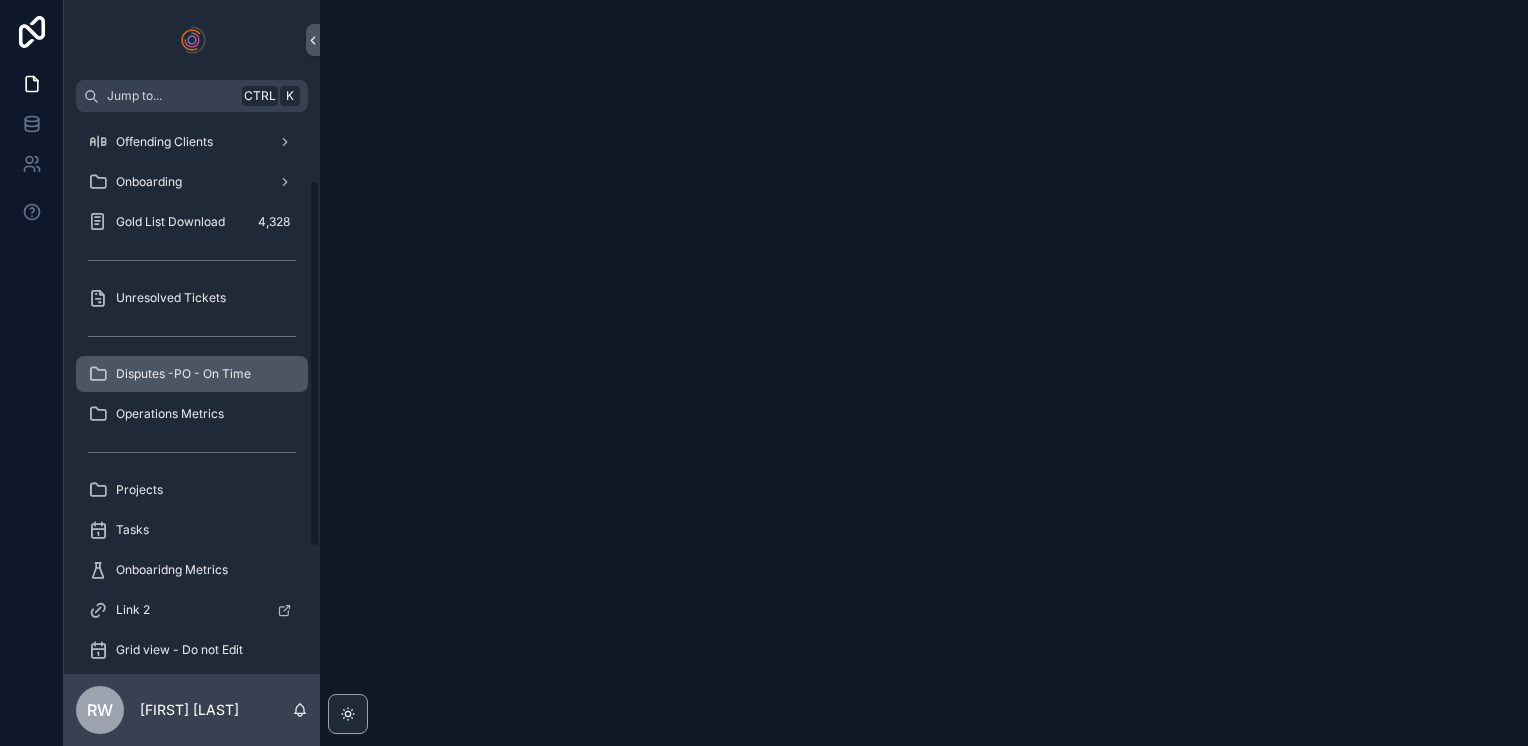scroll, scrollTop: 297, scrollLeft: 0, axis: vertical 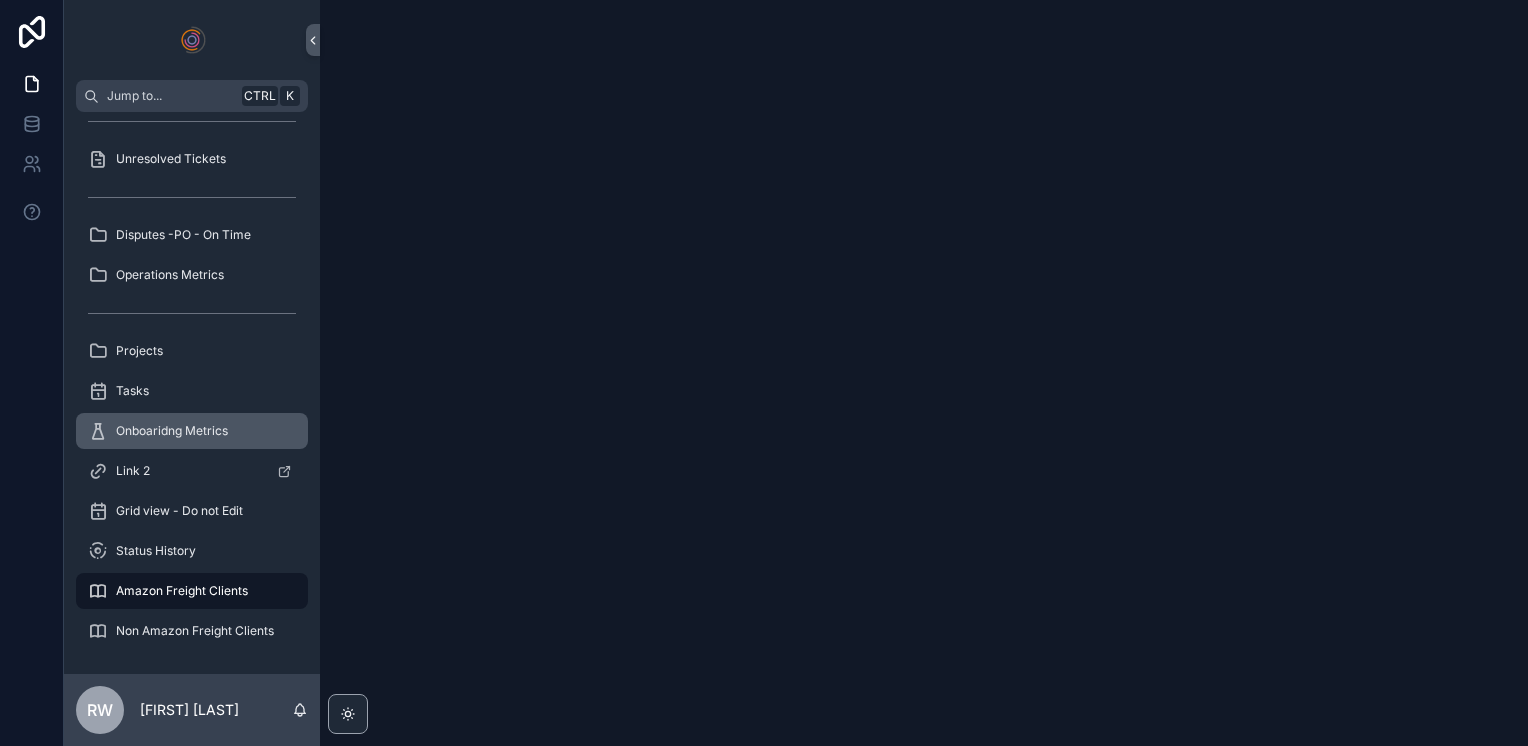 click on "Onboaridng Metrics" at bounding box center [172, 431] 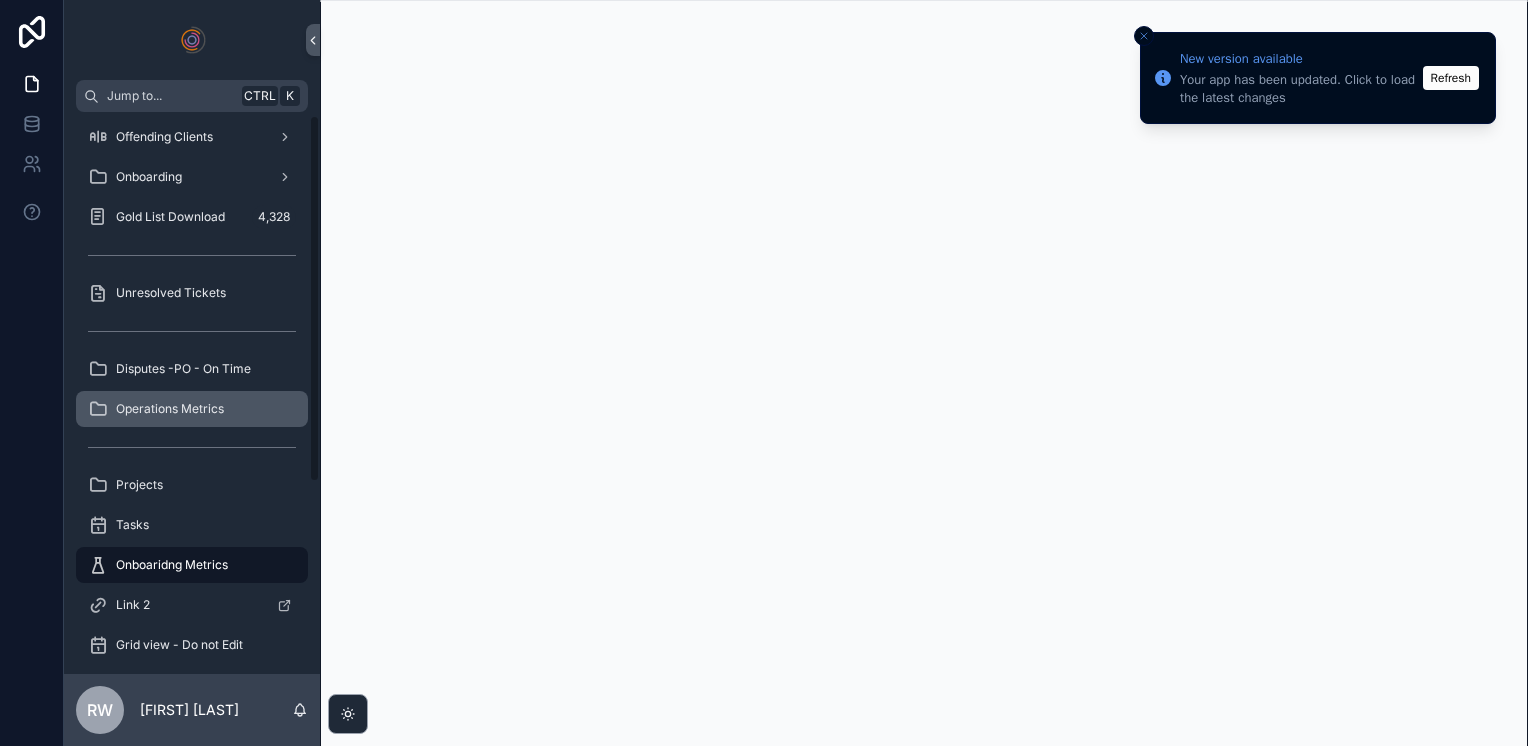 scroll, scrollTop: 0, scrollLeft: 0, axis: both 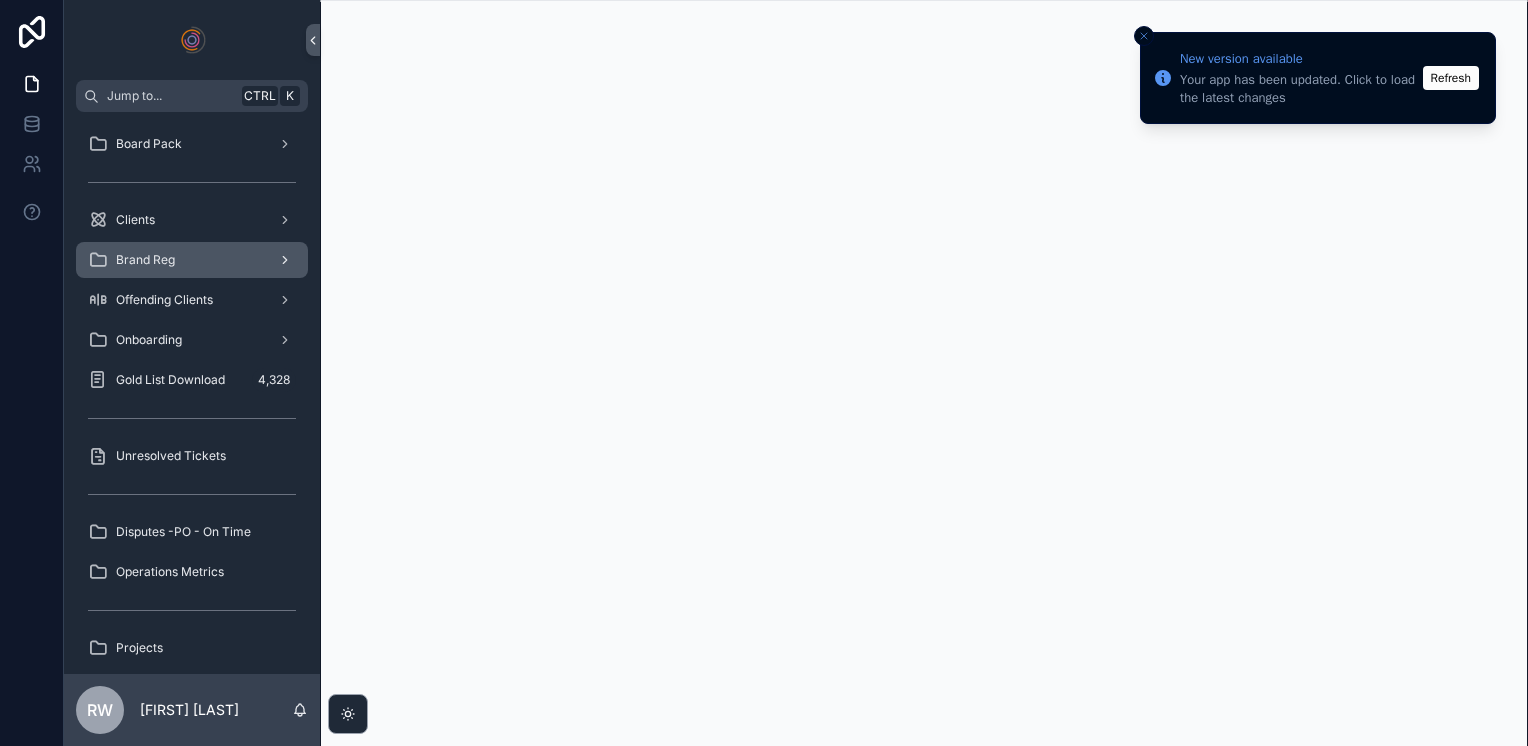 click on "Brand Reg" at bounding box center (192, 260) 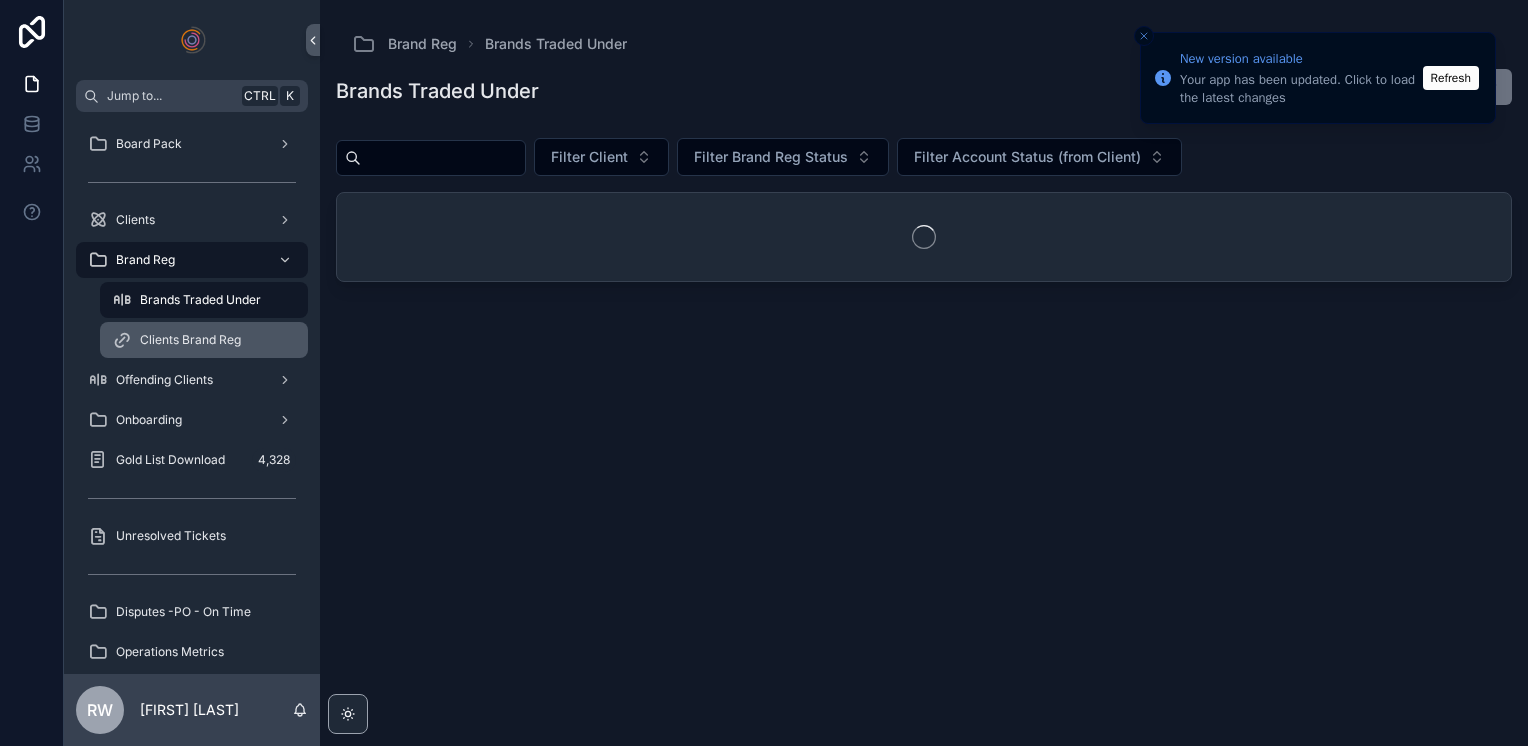 click on "Clients Brand Reg" at bounding box center (190, 340) 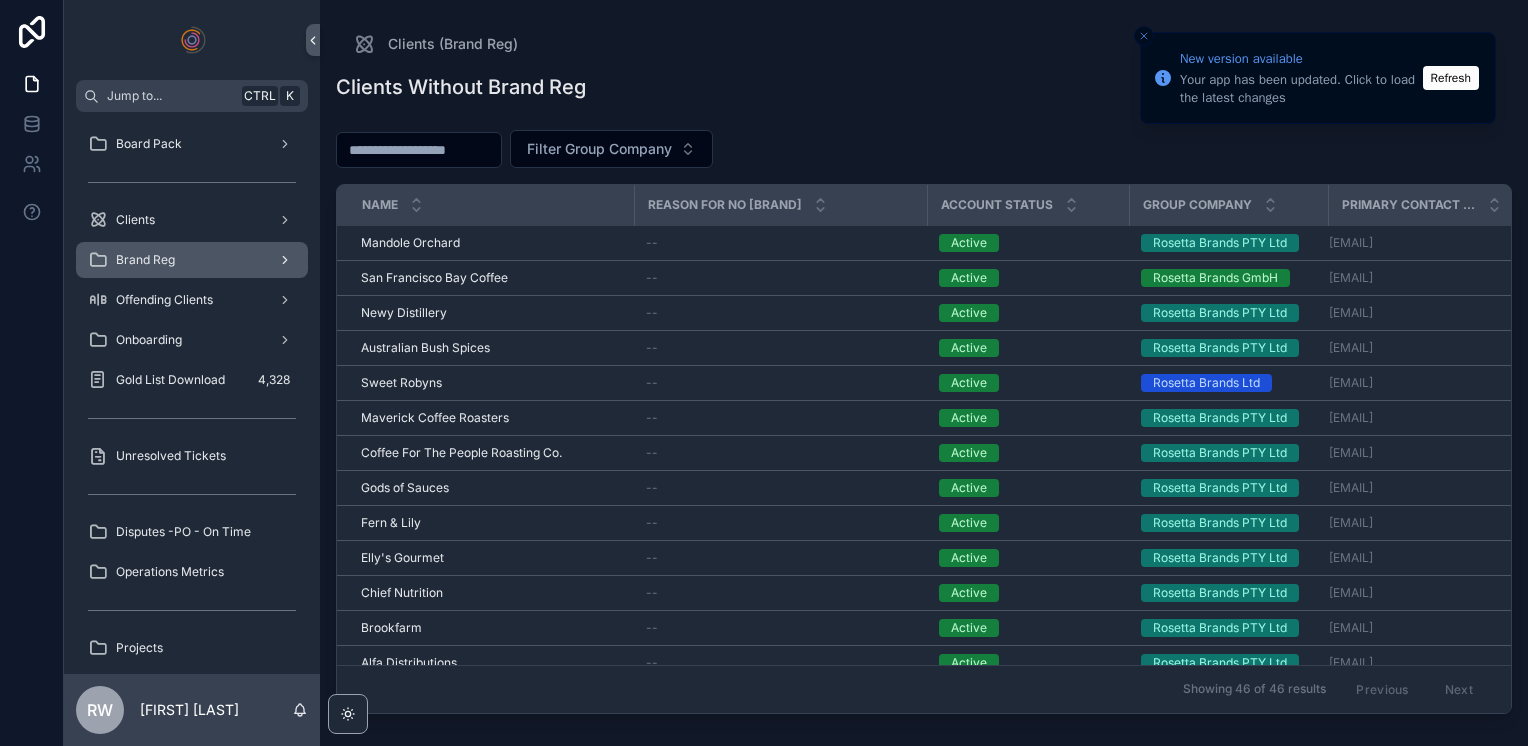 click on "Brand Reg" at bounding box center [192, 260] 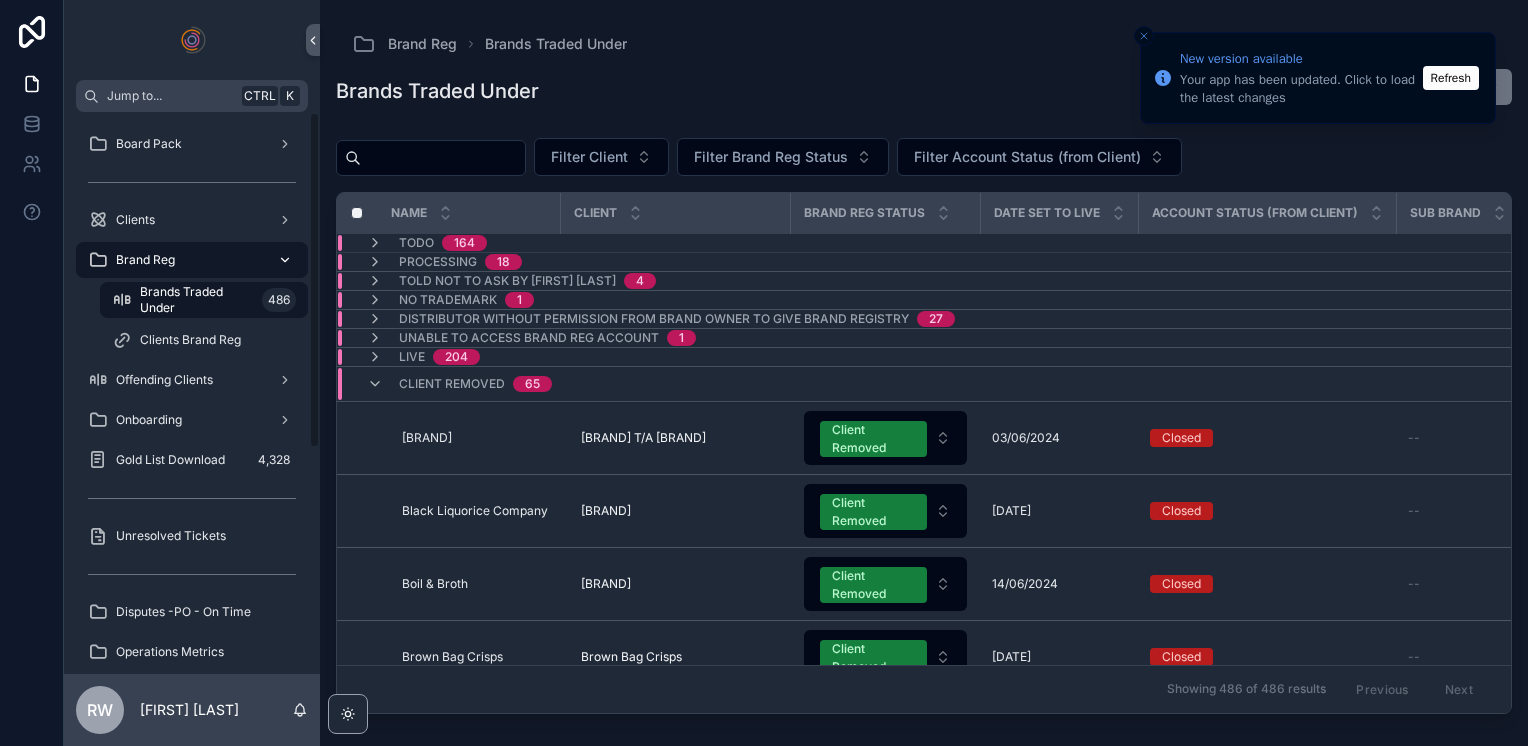 click on "Brand Reg" at bounding box center (145, 260) 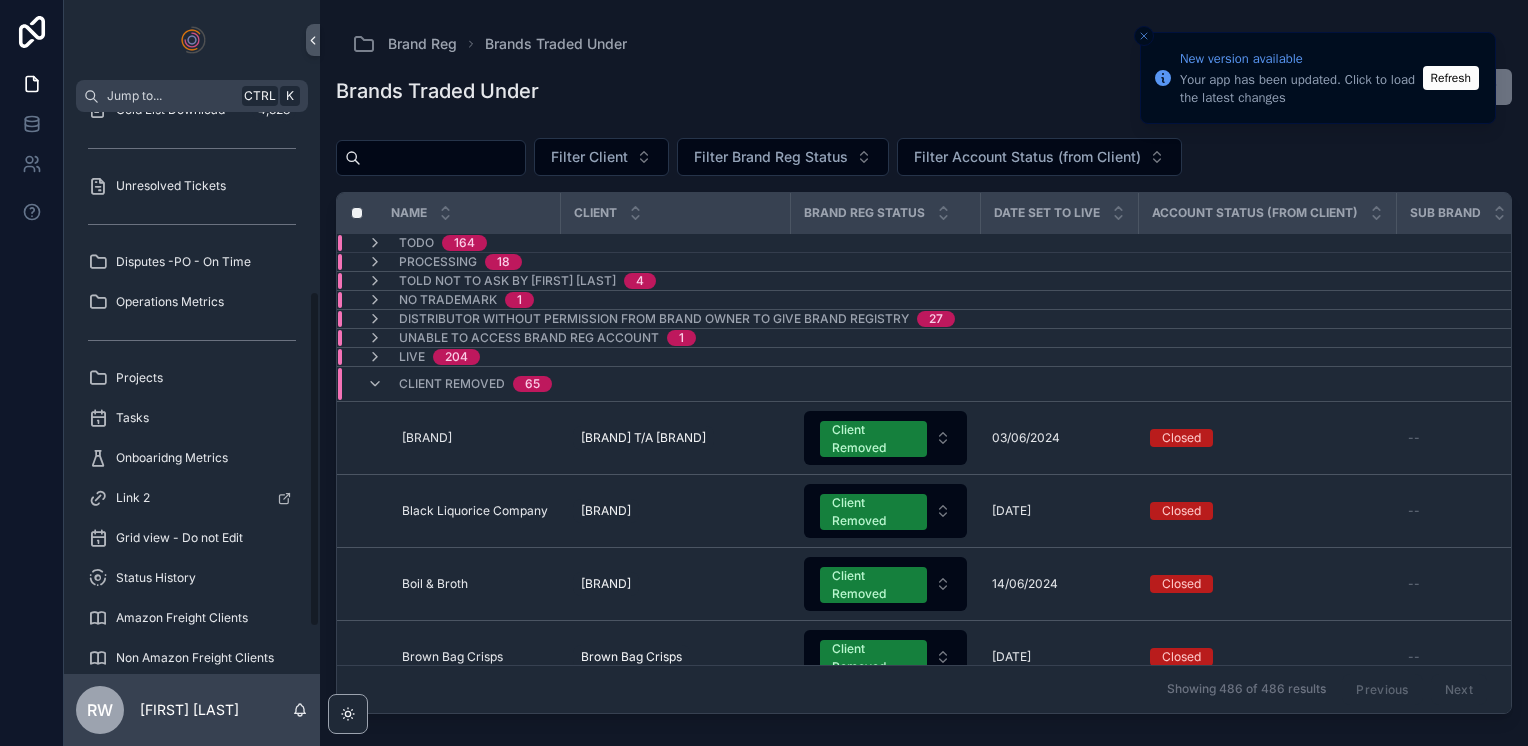 scroll, scrollTop: 377, scrollLeft: 0, axis: vertical 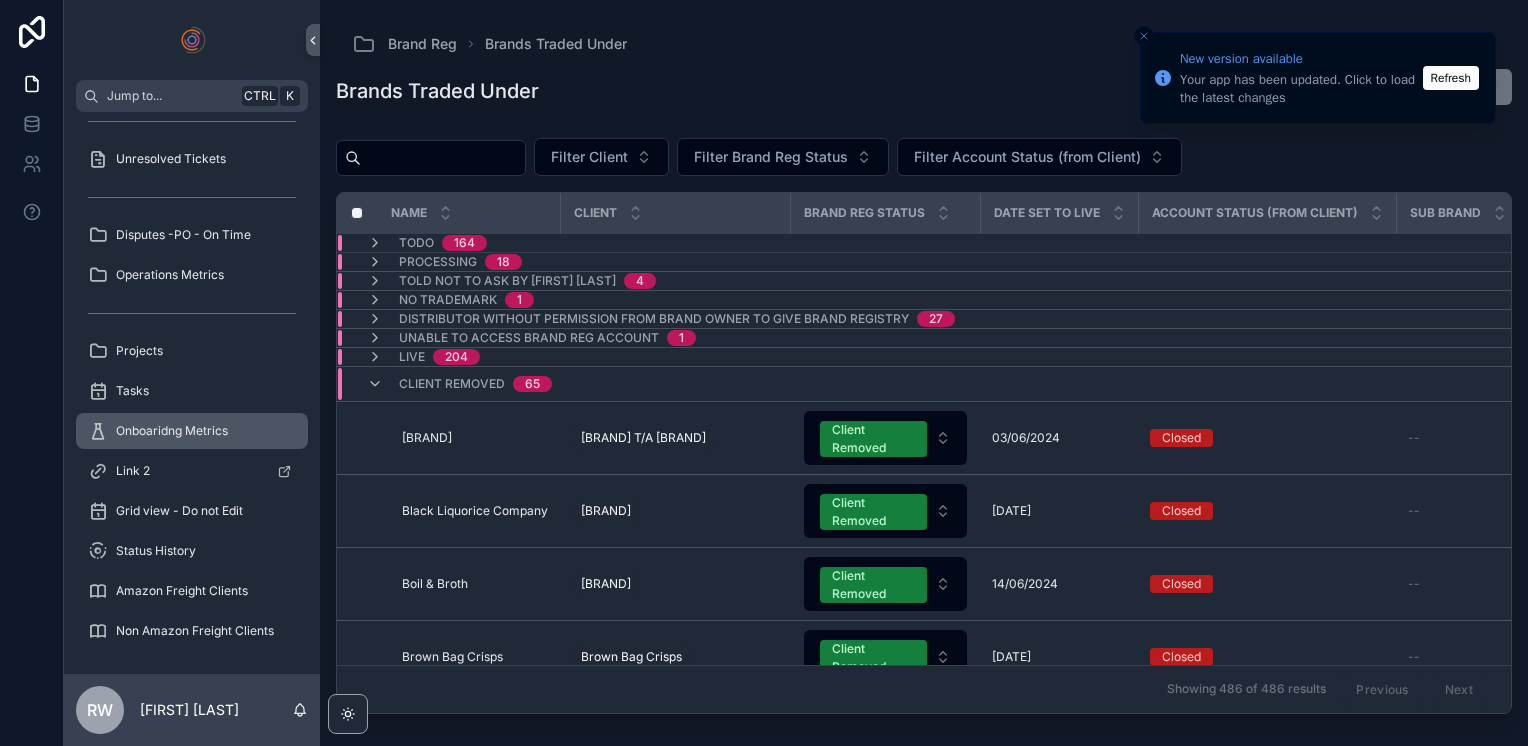 click on "Onboaridng Metrics" at bounding box center [192, 431] 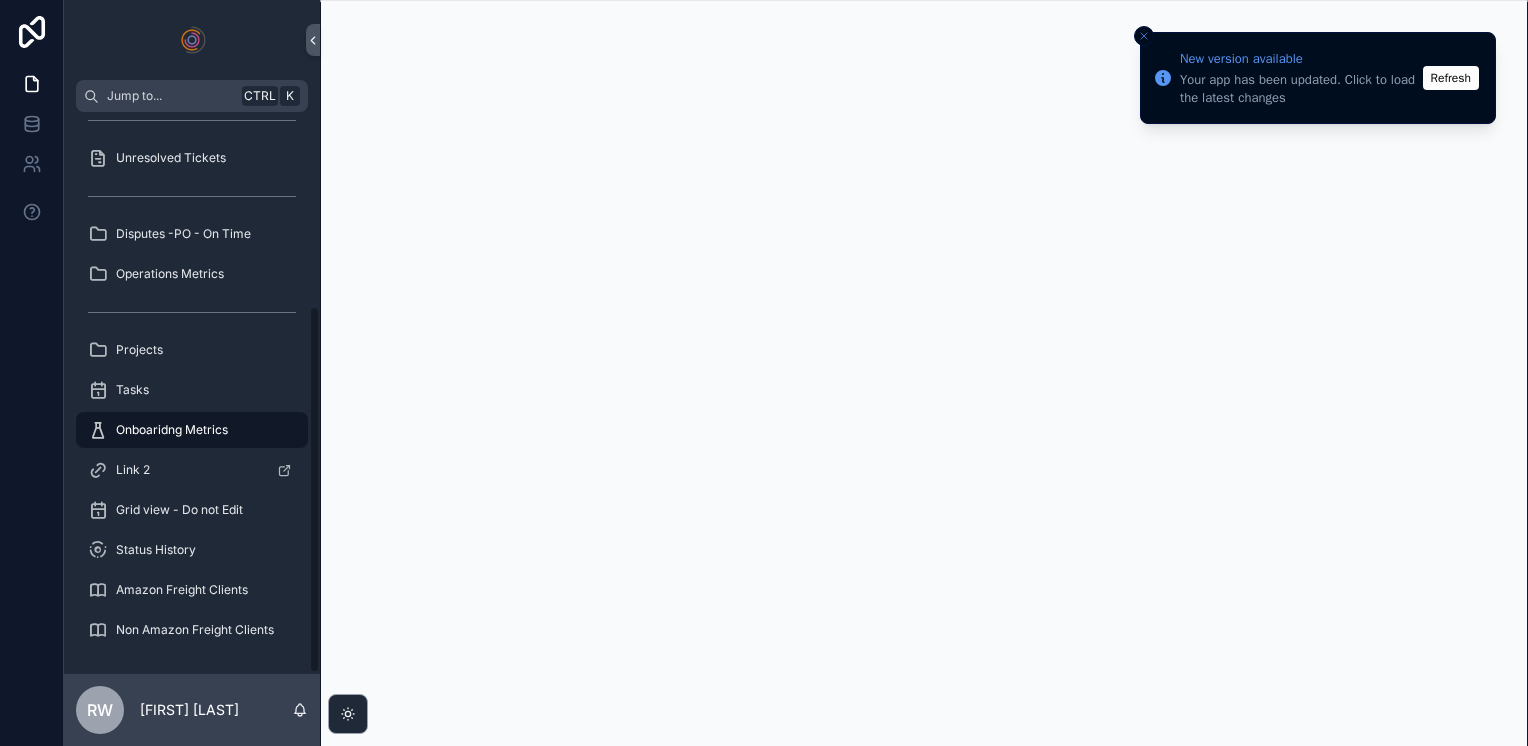 scroll, scrollTop: 297, scrollLeft: 0, axis: vertical 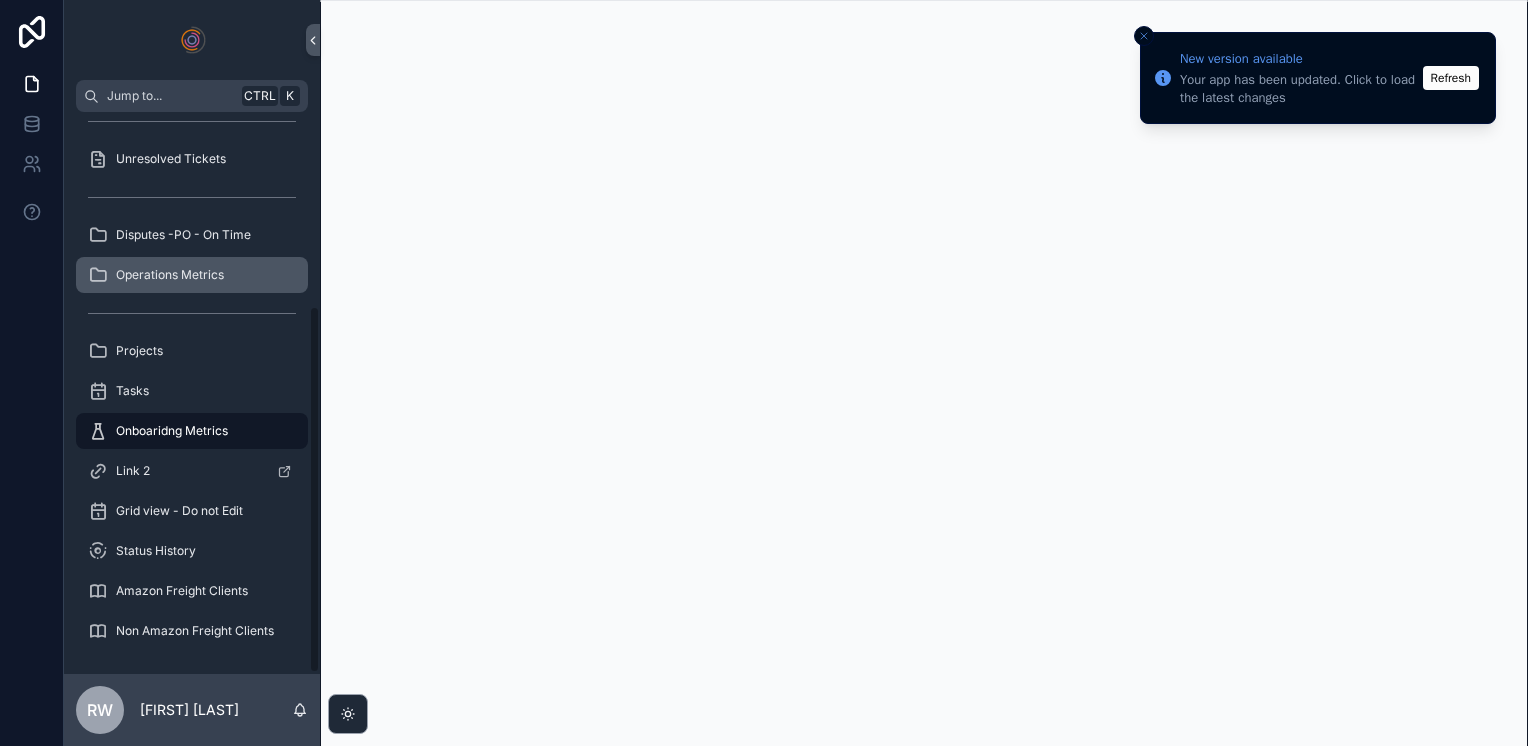 click on "Operations Metrics" at bounding box center [170, 275] 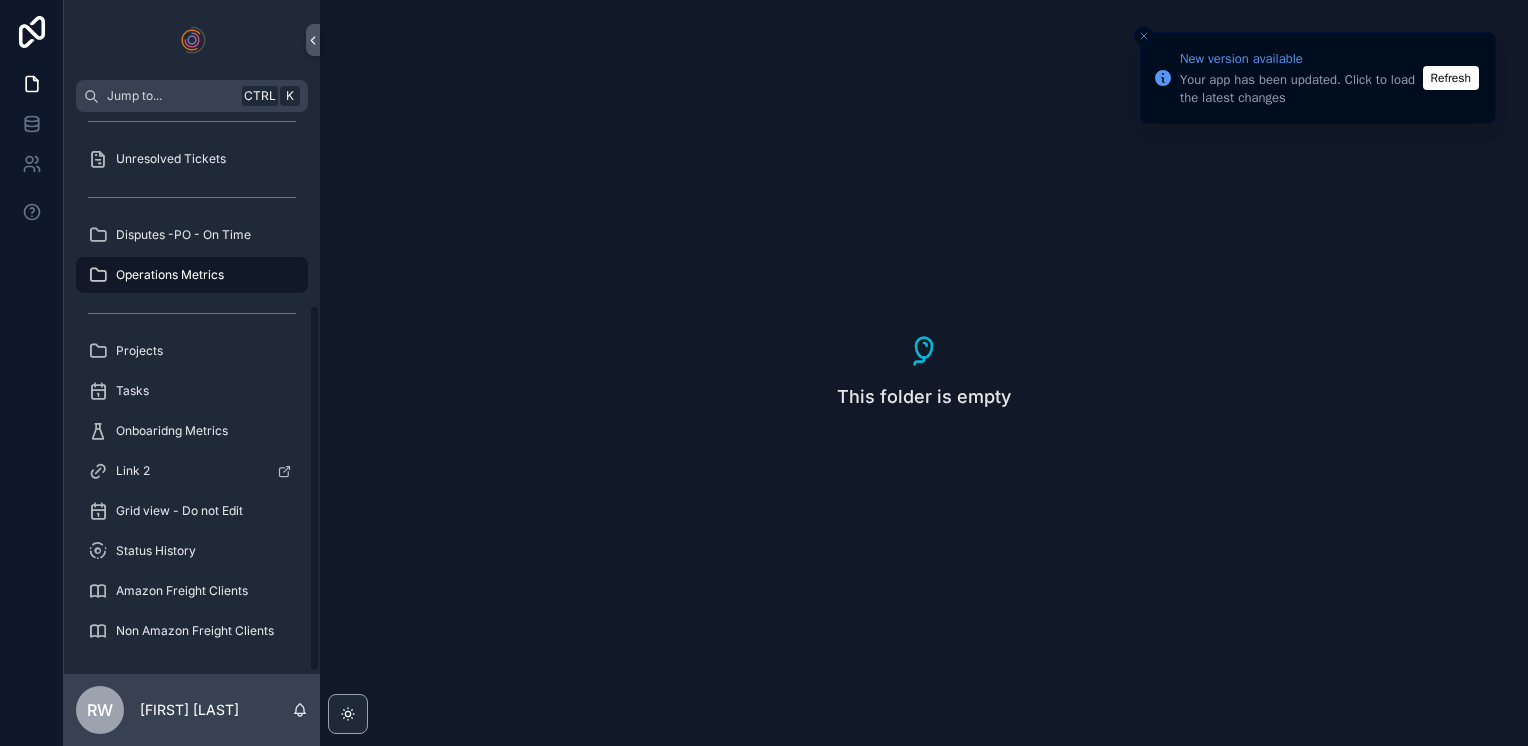 scroll, scrollTop: 0, scrollLeft: 0, axis: both 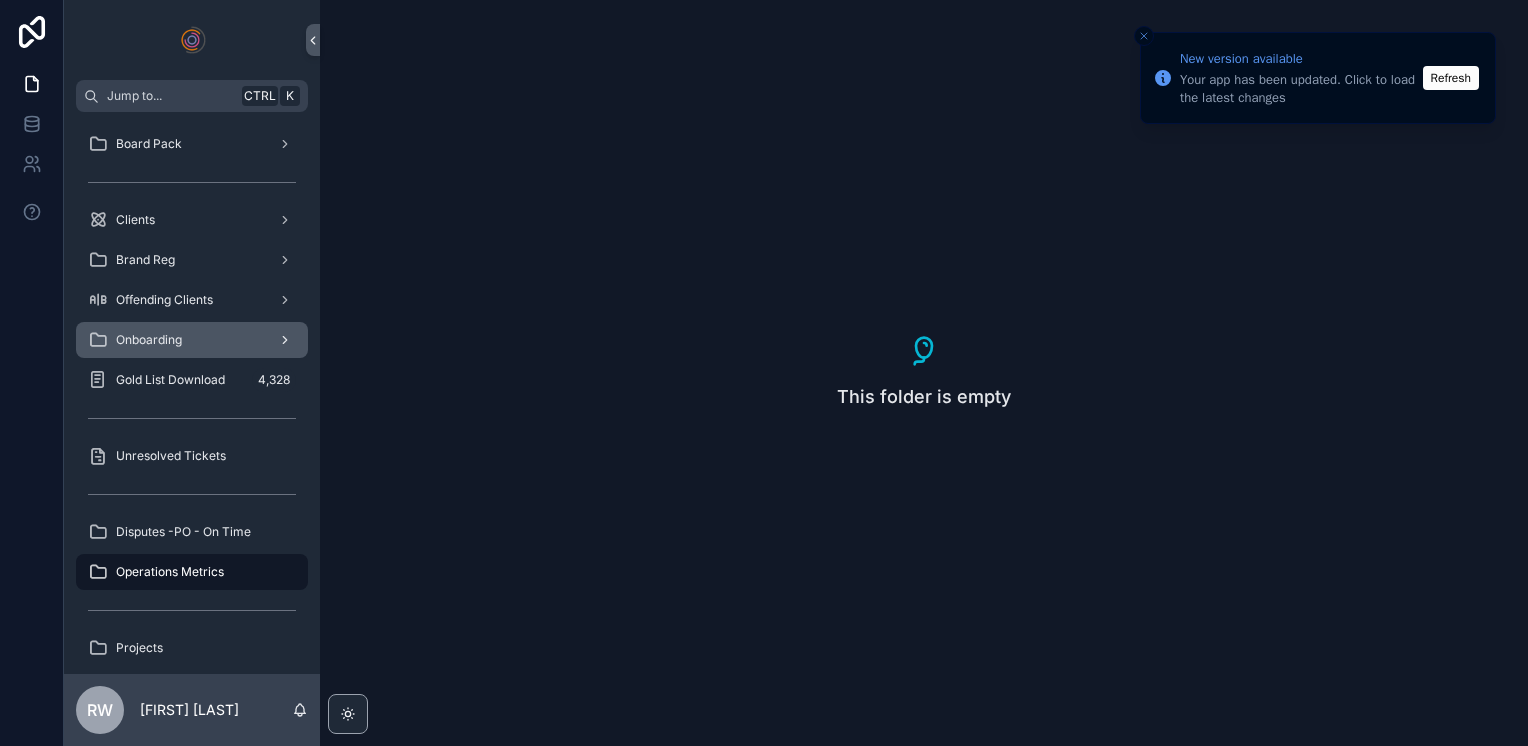 click on "Onboarding" at bounding box center [149, 340] 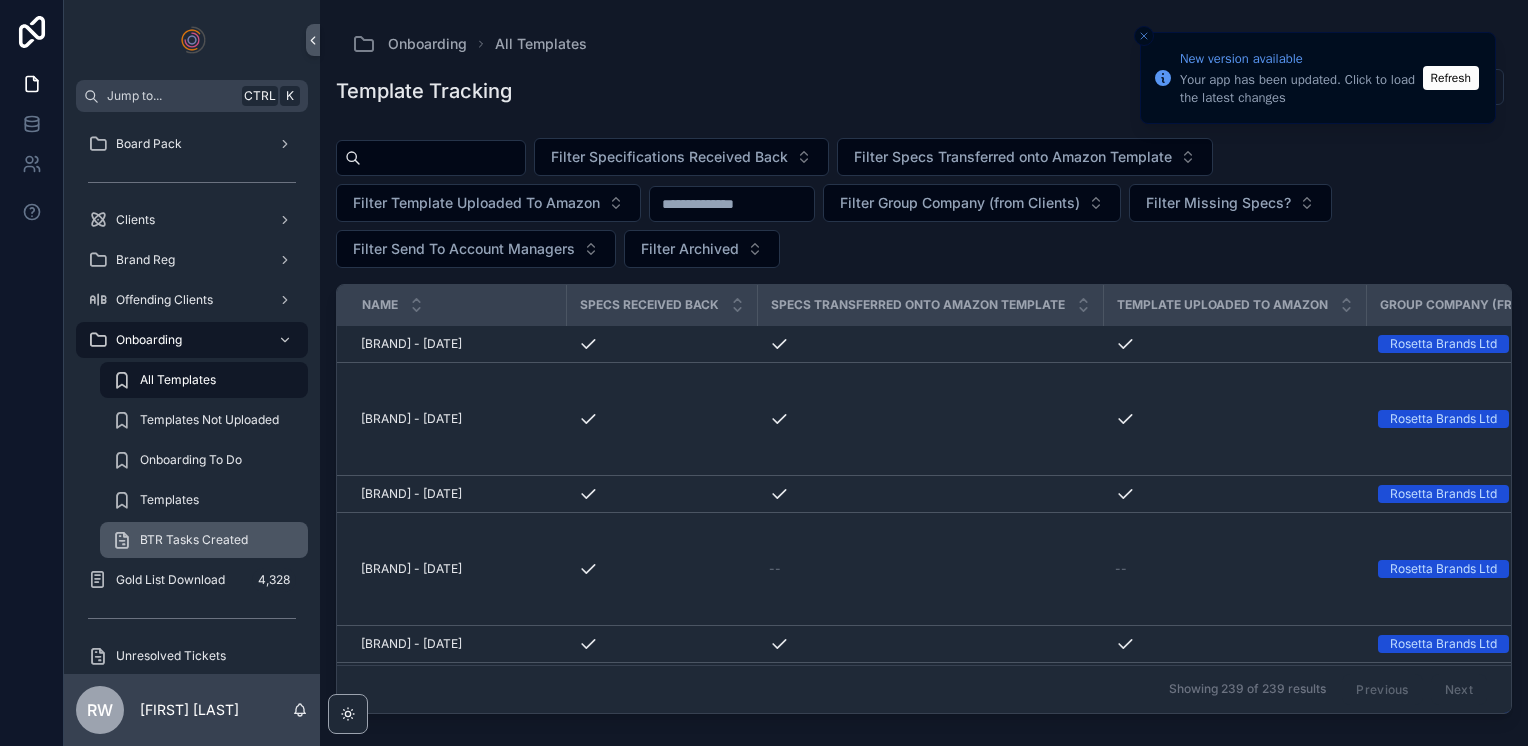 click on "BTR Tasks Created" at bounding box center [194, 540] 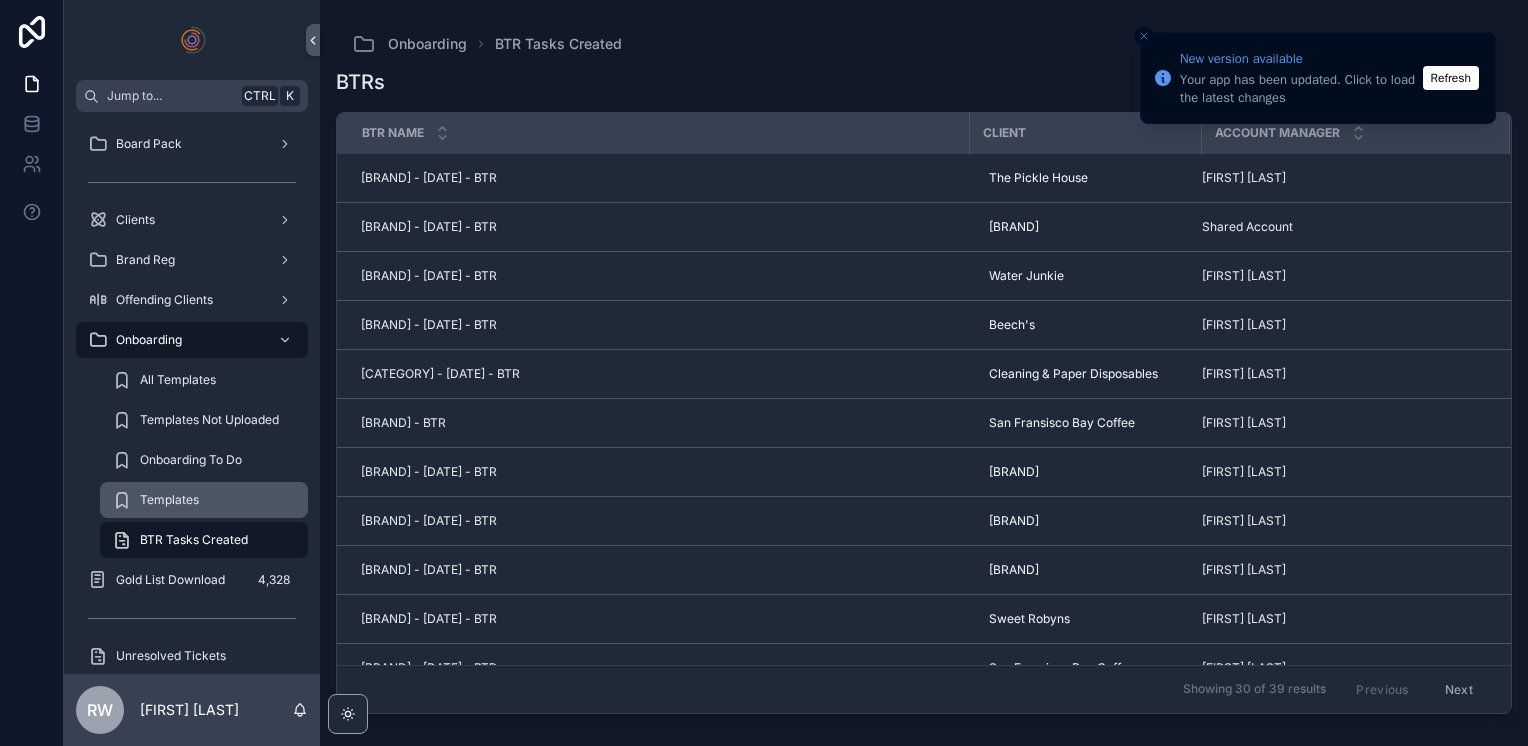 click on "Templates" at bounding box center [204, 500] 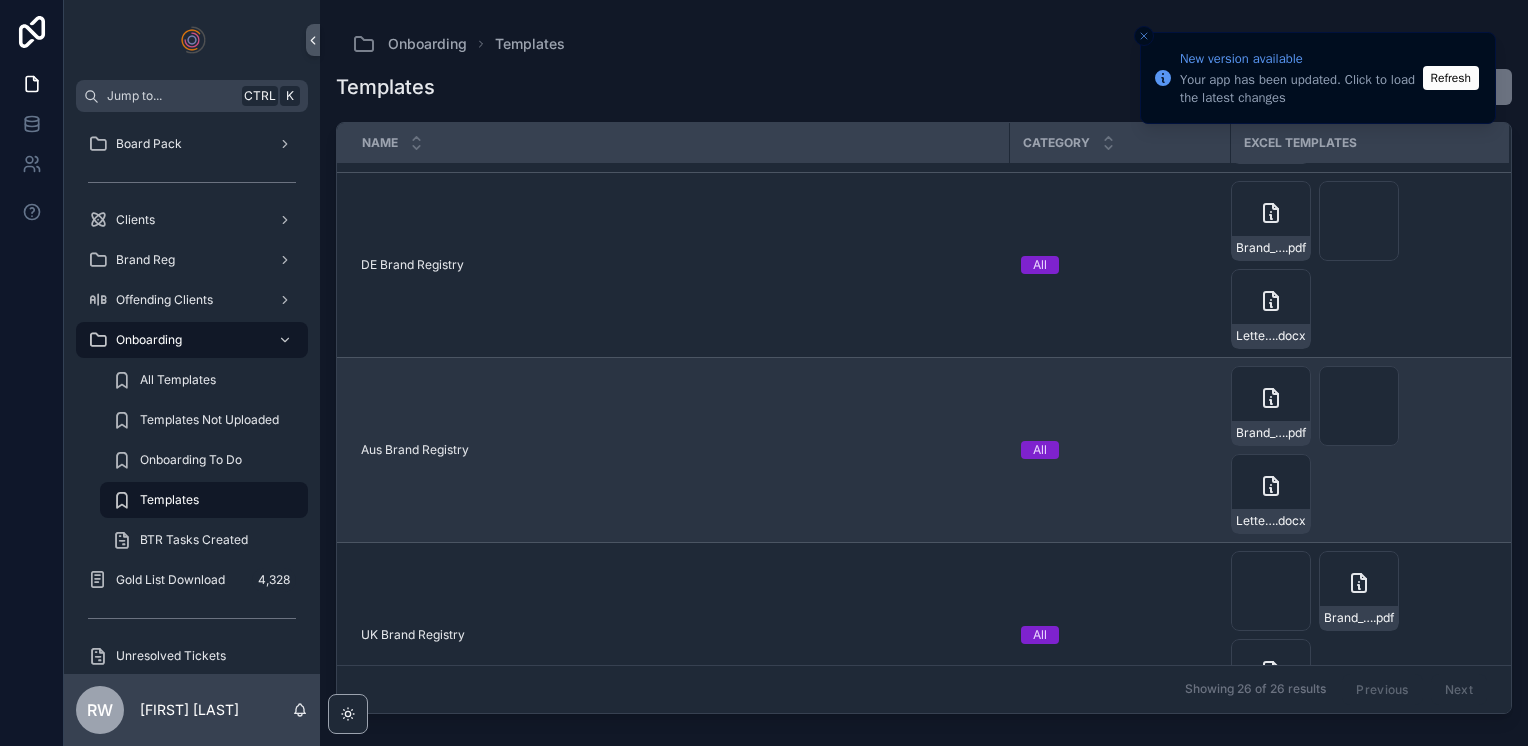 scroll, scrollTop: 0, scrollLeft: 0, axis: both 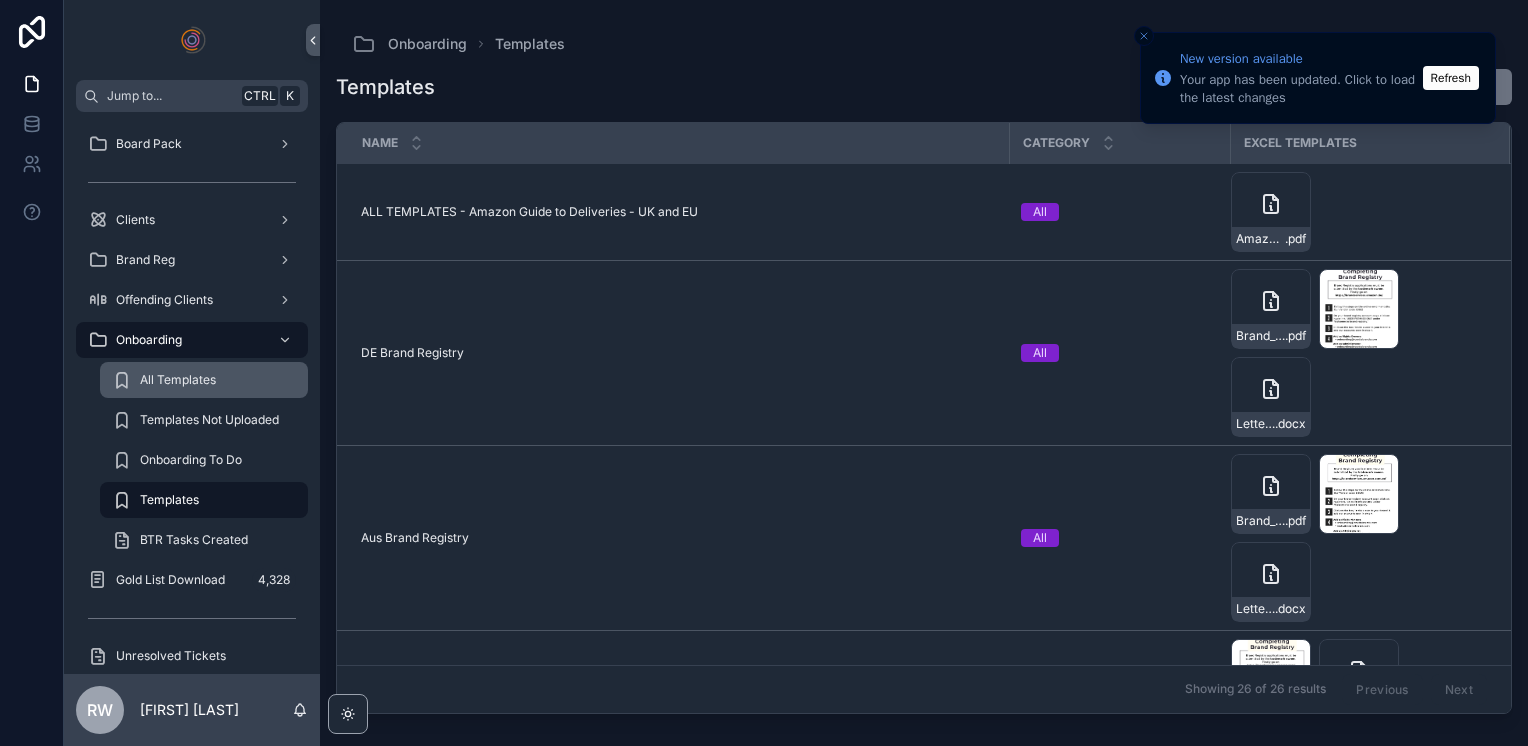 click on "All Templates" at bounding box center [178, 380] 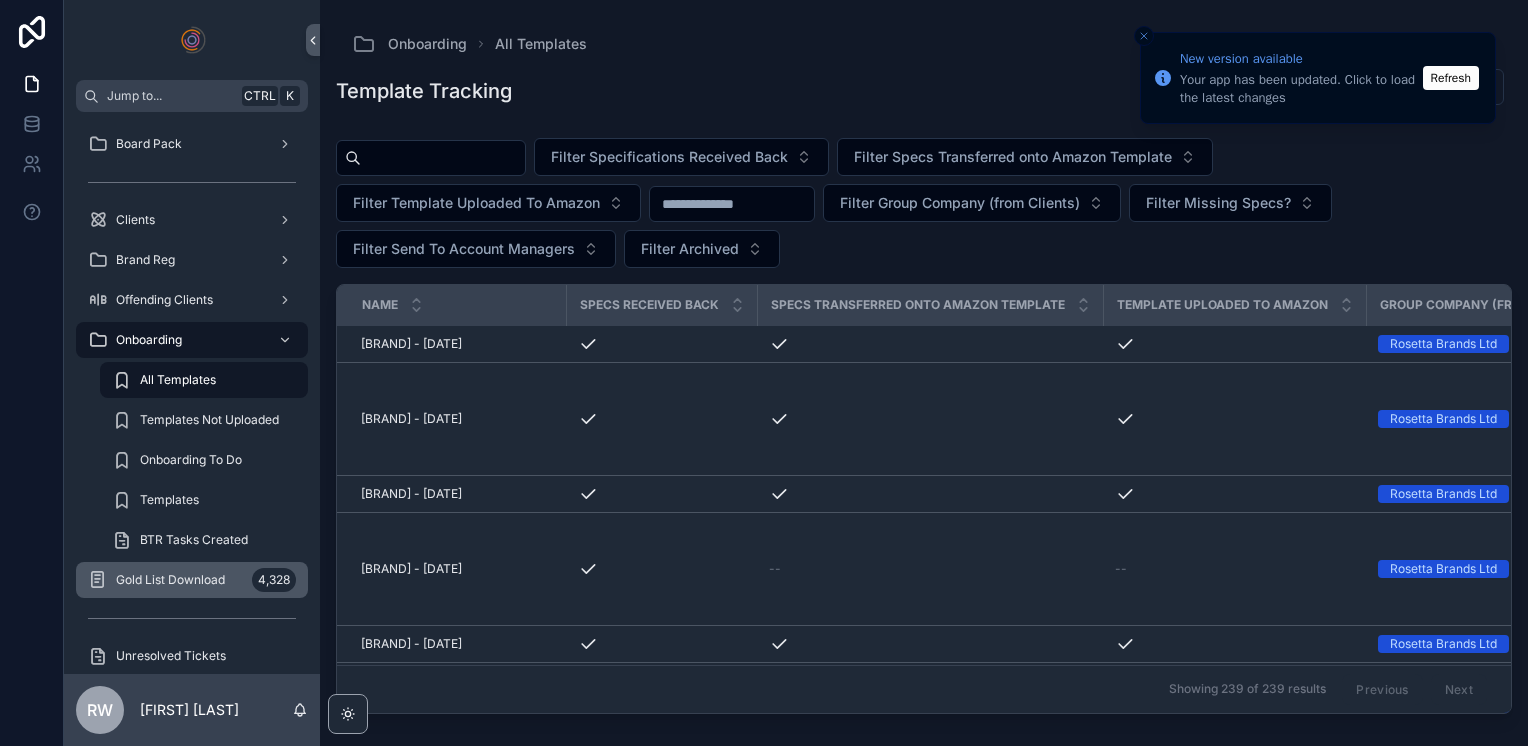 click on "Gold List Download 4,328" at bounding box center [192, 580] 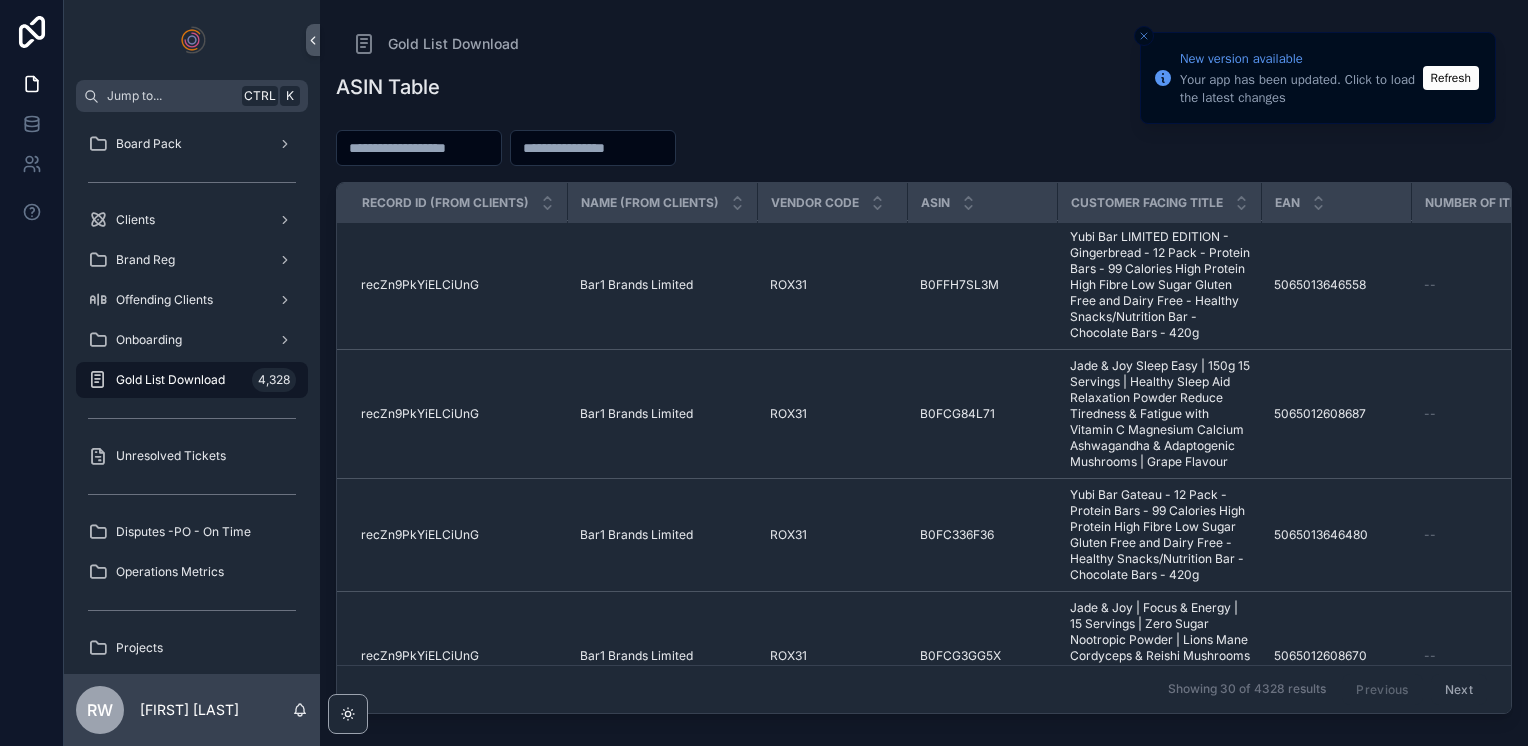 scroll, scrollTop: 0, scrollLeft: 0, axis: both 